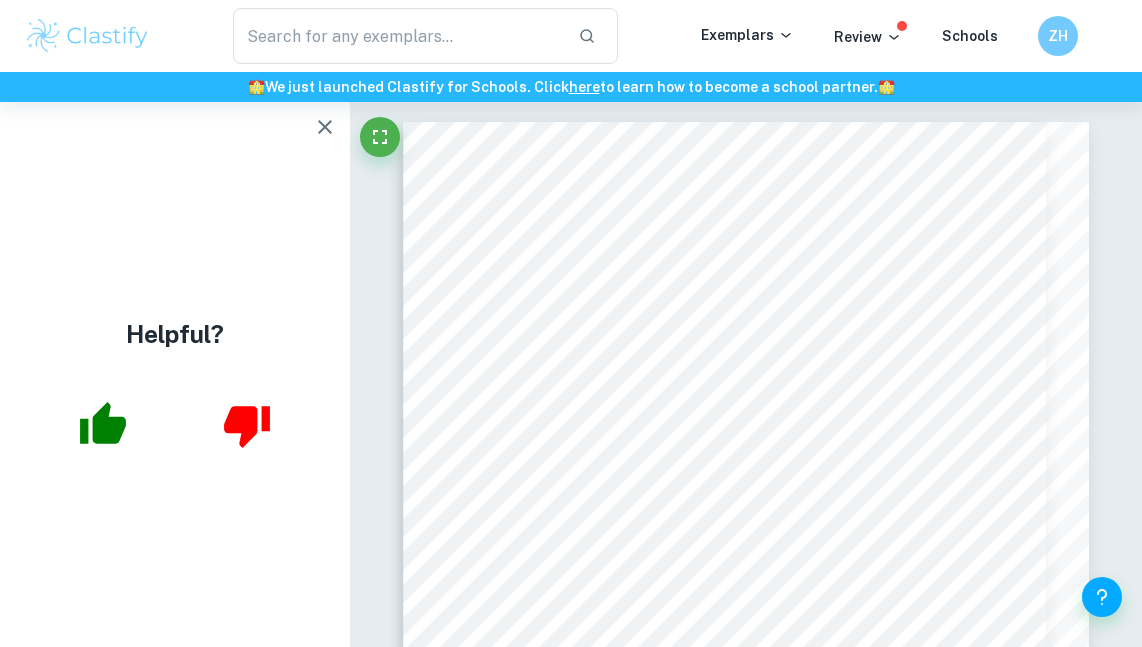 scroll, scrollTop: 0, scrollLeft: 0, axis: both 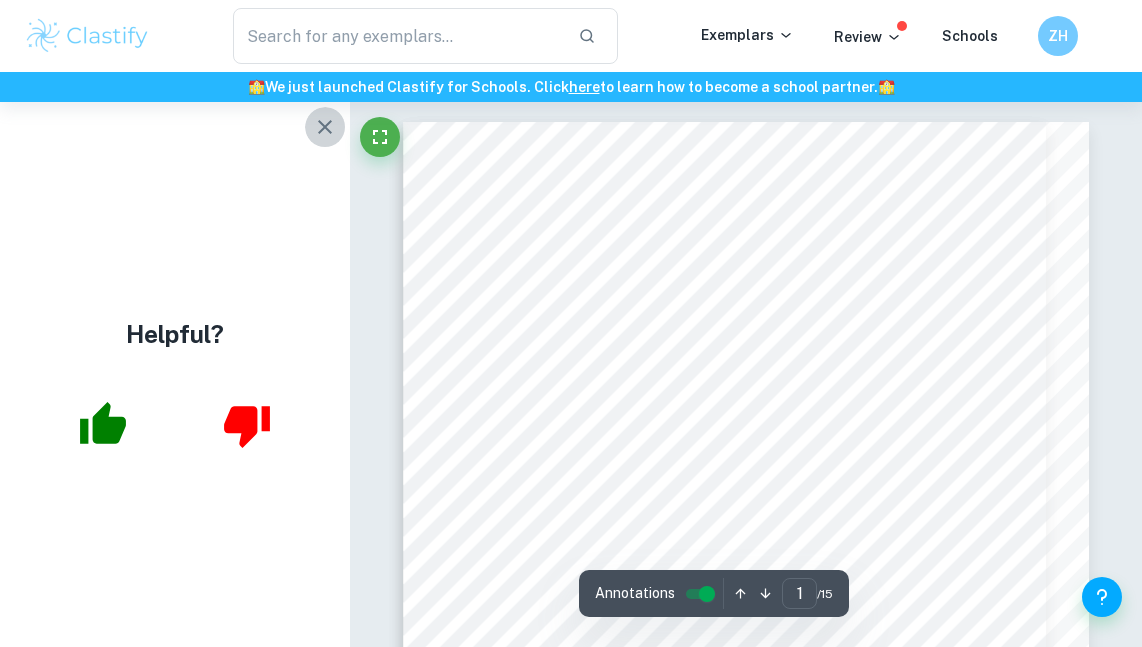 click 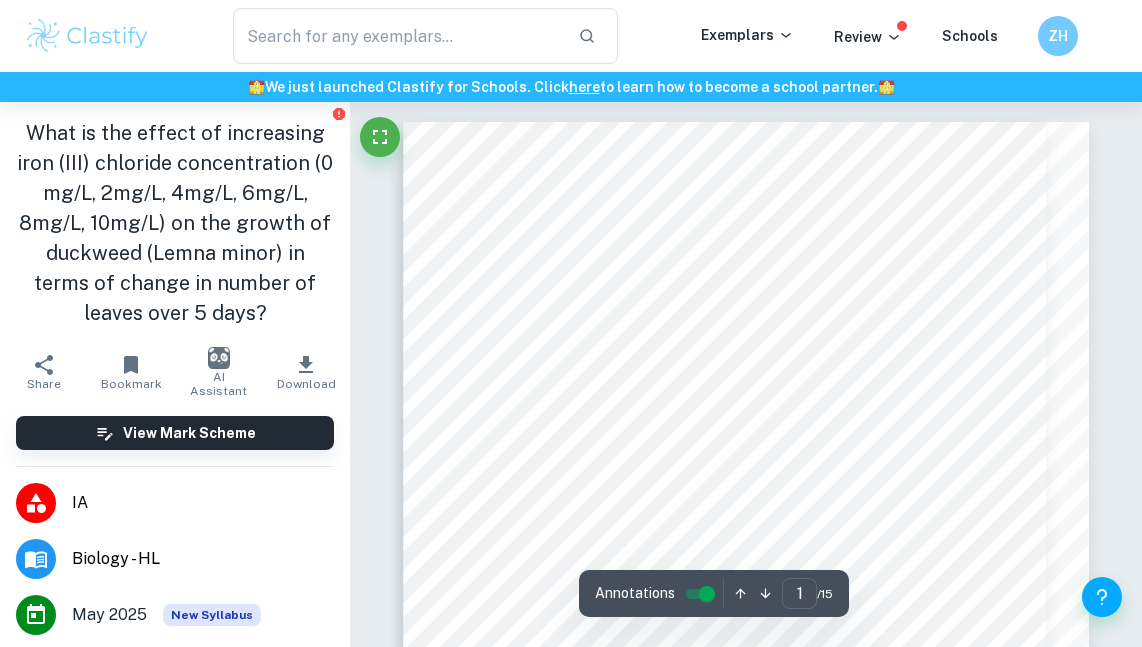 scroll, scrollTop: 0, scrollLeft: 0, axis: both 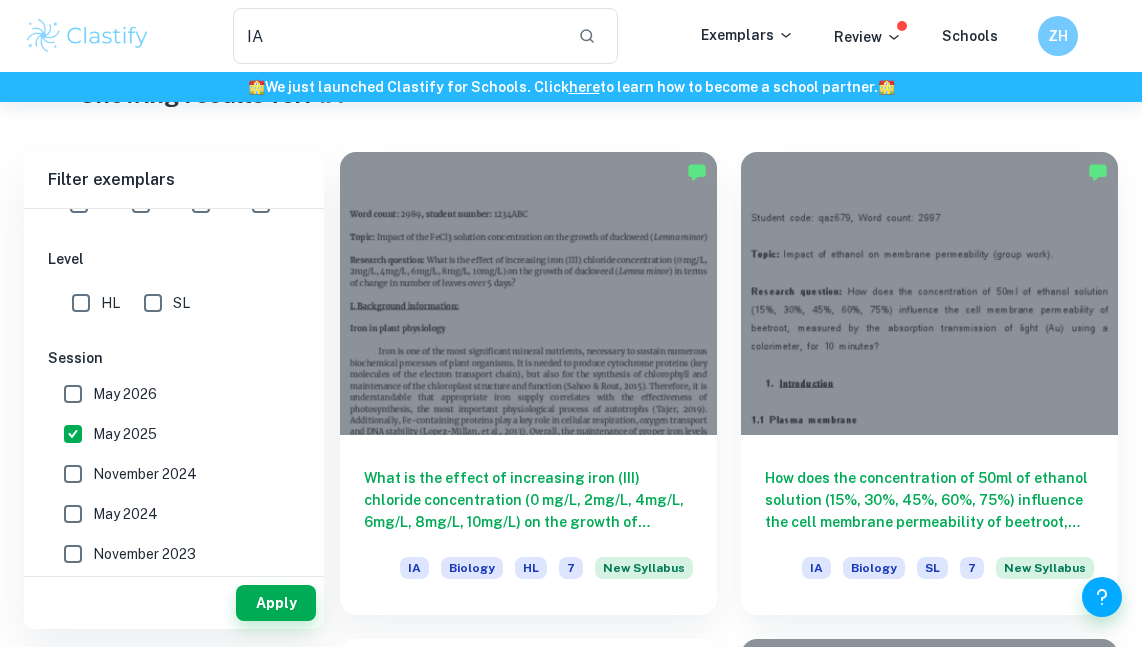 click on "May 2026" at bounding box center (73, 394) 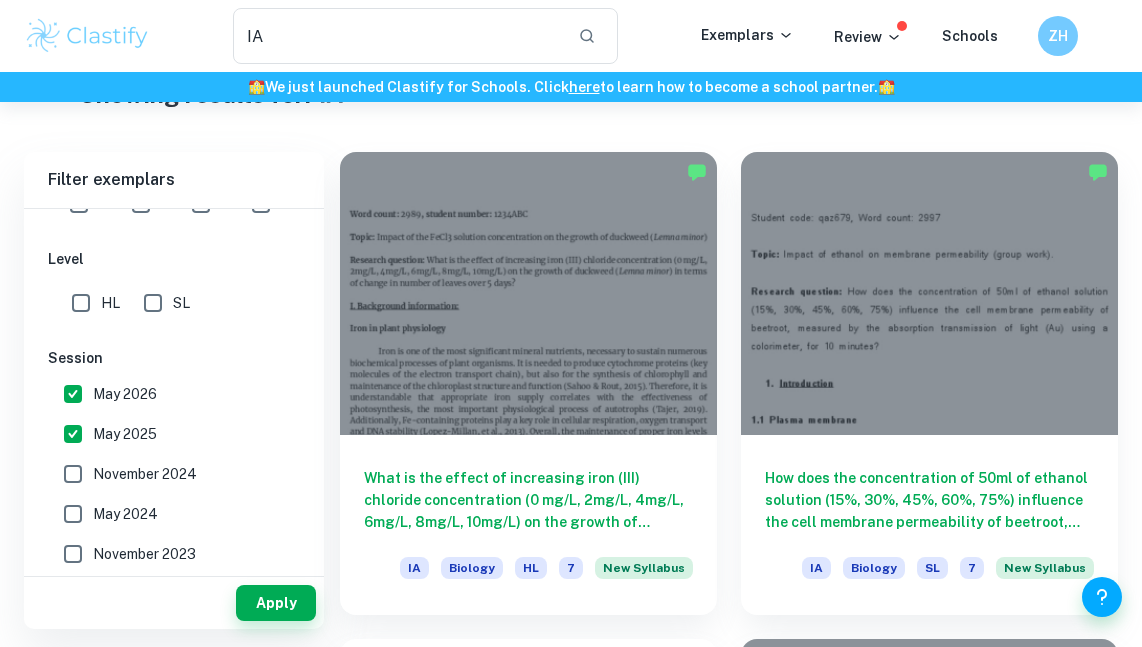 click on "May 2025" at bounding box center (73, 434) 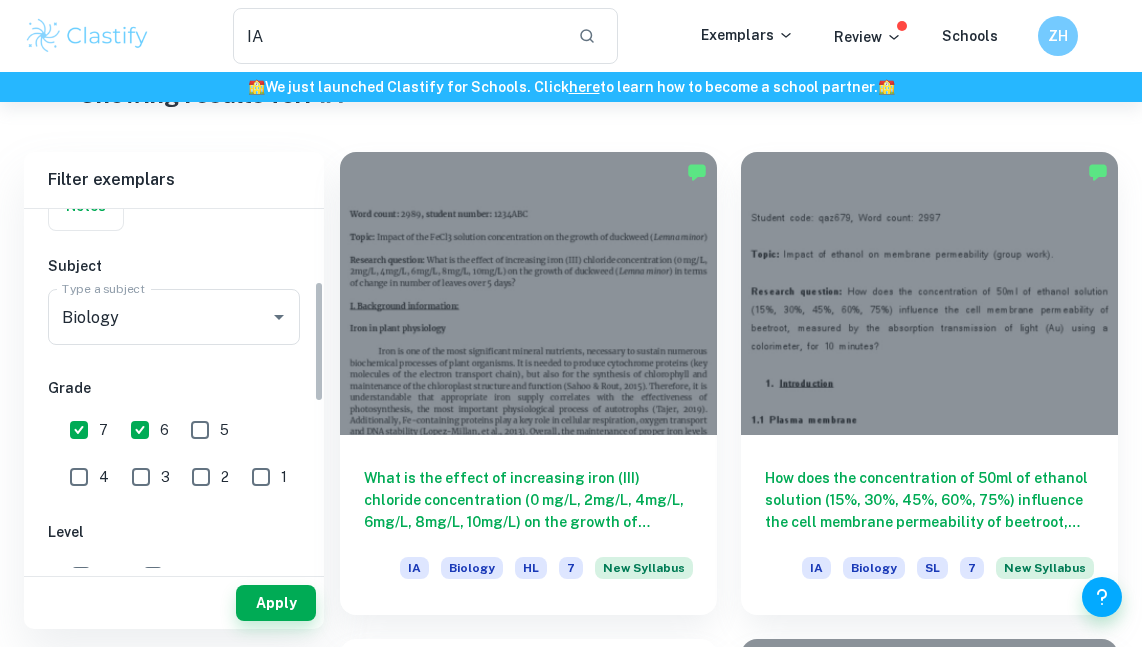 scroll, scrollTop: 215, scrollLeft: 0, axis: vertical 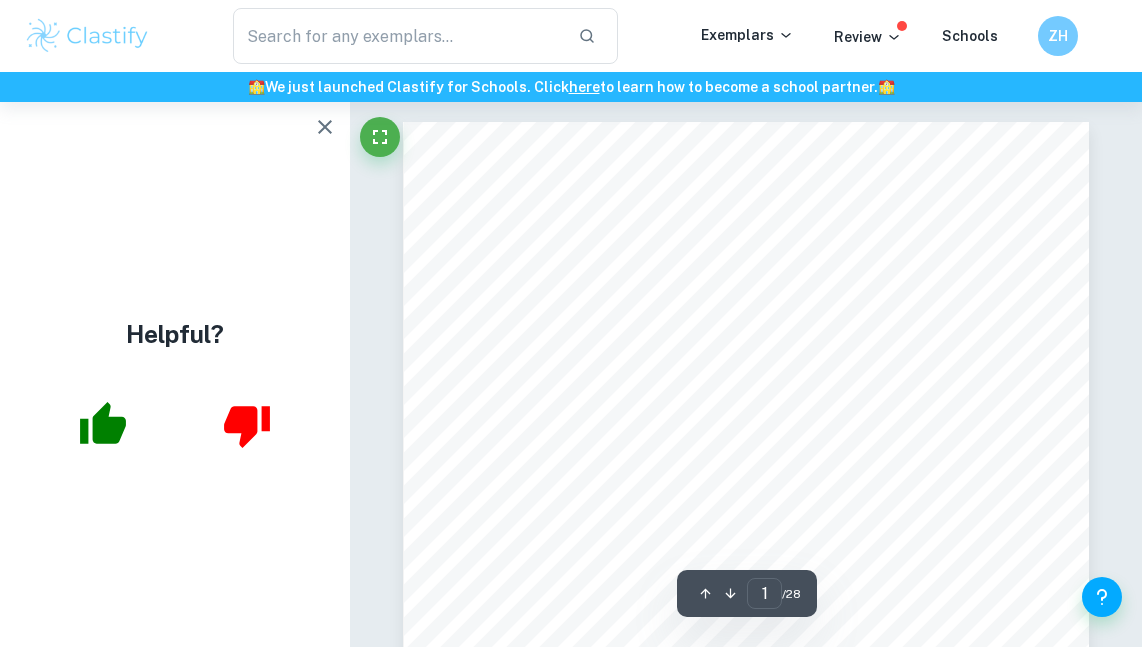 click 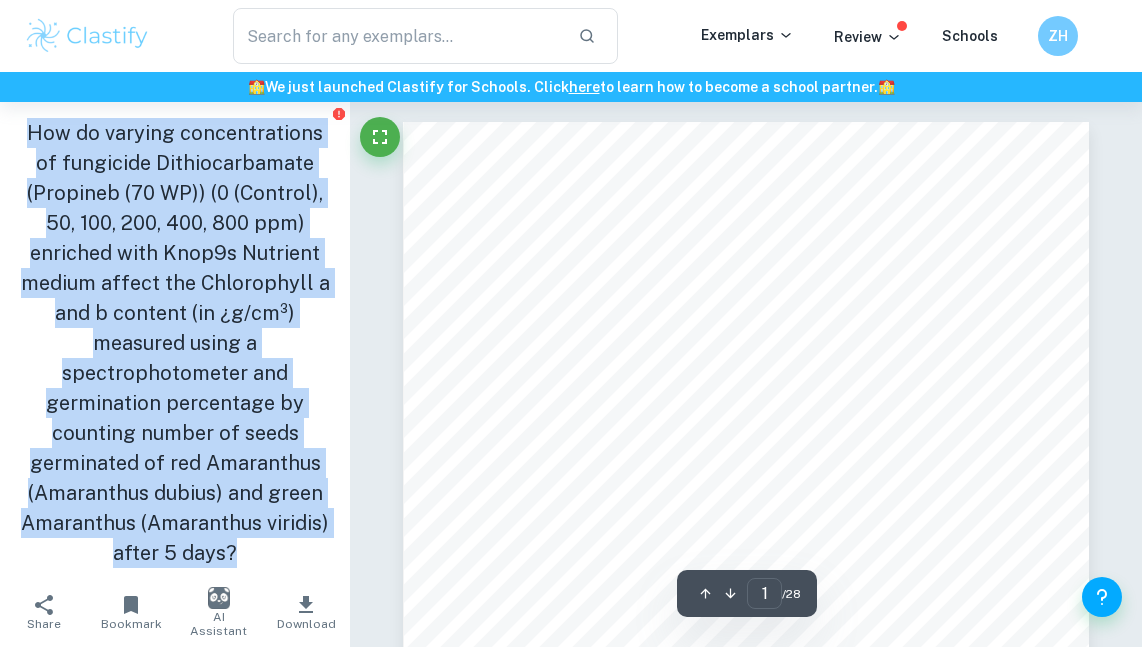 drag, startPoint x: 29, startPoint y: 126, endPoint x: 324, endPoint y: 481, distance: 461.5734 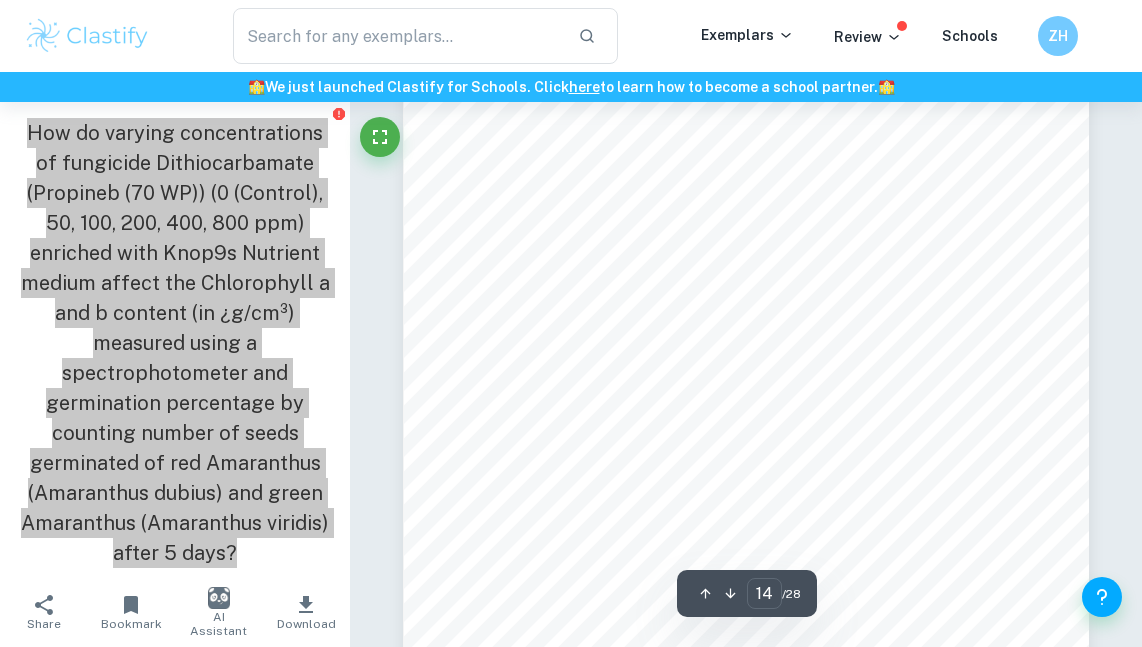 scroll, scrollTop: 11845, scrollLeft: 0, axis: vertical 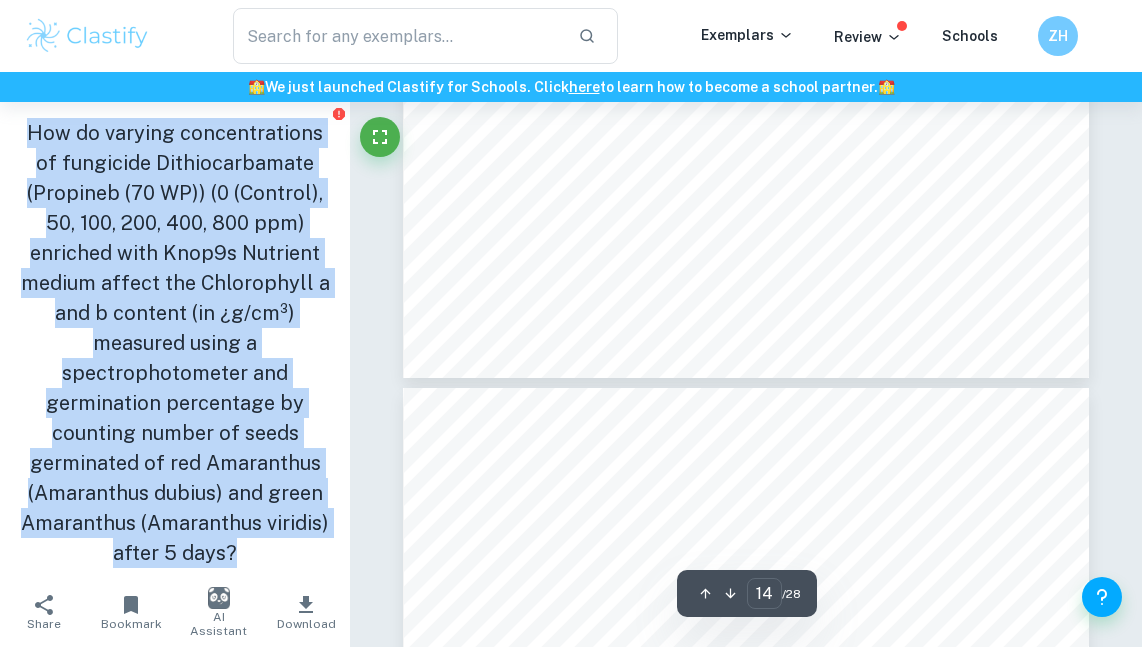 type on "13" 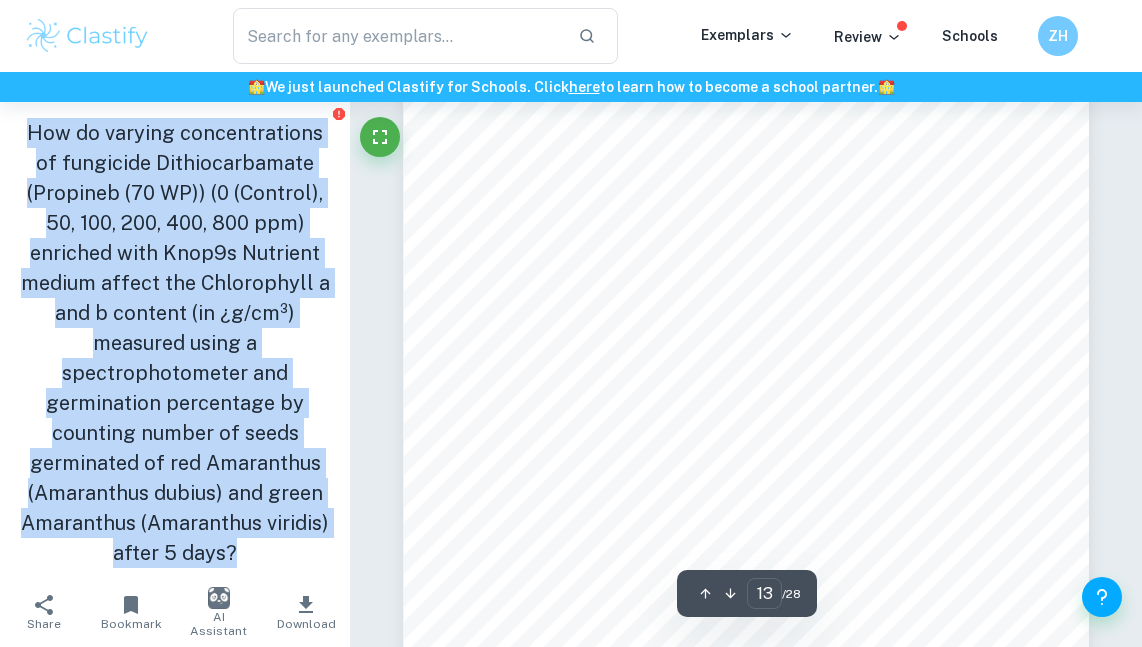 scroll, scrollTop: 10674, scrollLeft: 0, axis: vertical 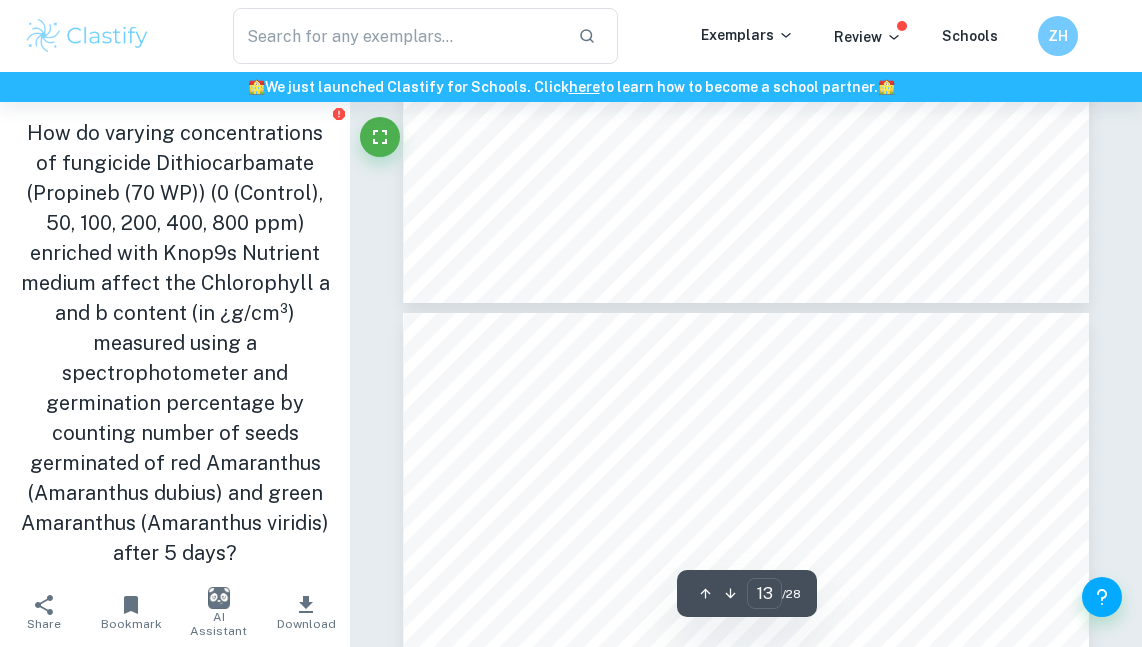 drag, startPoint x: 108, startPoint y: 187, endPoint x: 71, endPoint y: 173, distance: 39.56008 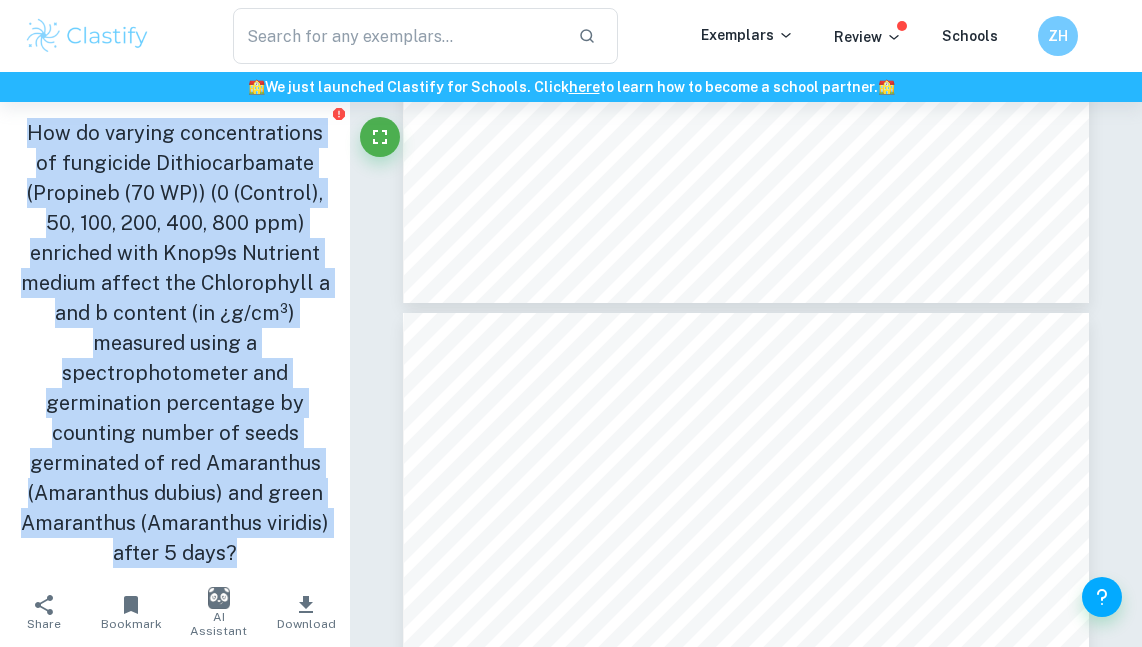 drag, startPoint x: 30, startPoint y: 129, endPoint x: 332, endPoint y: 496, distance: 475.282 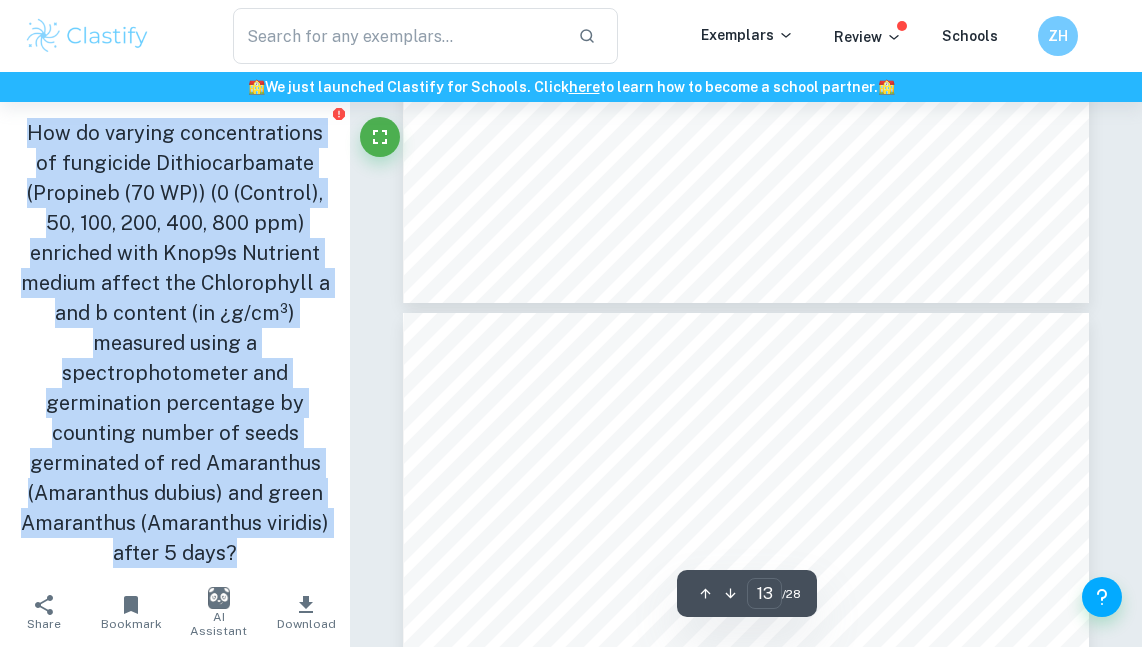 copy on "How do varying concentrations of fungicide Dithiocarbamate (Propineb (70 WP)) (0
(Control), 50, 100, 200, 400, 800 ppm) enriched with Knop9s Nutrient medium affect the
Chlorophyll a and b content (in ¿g/cm³) measured using a spectrophotometer and
germination percentage by counting number of seeds germinated of red Amaranthus
(Amaranthus dubius) and green Amaranthus (Amaranthus viridis) after 5 days?" 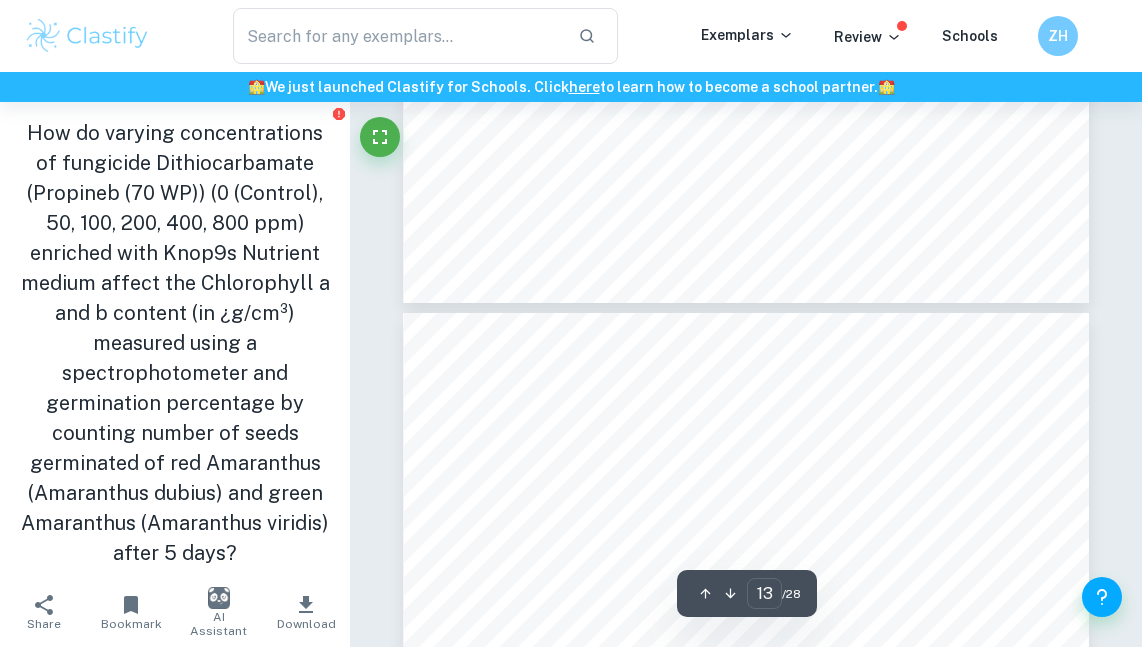 drag, startPoint x: 203, startPoint y: 349, endPoint x: 106, endPoint y: 197, distance: 180.31361 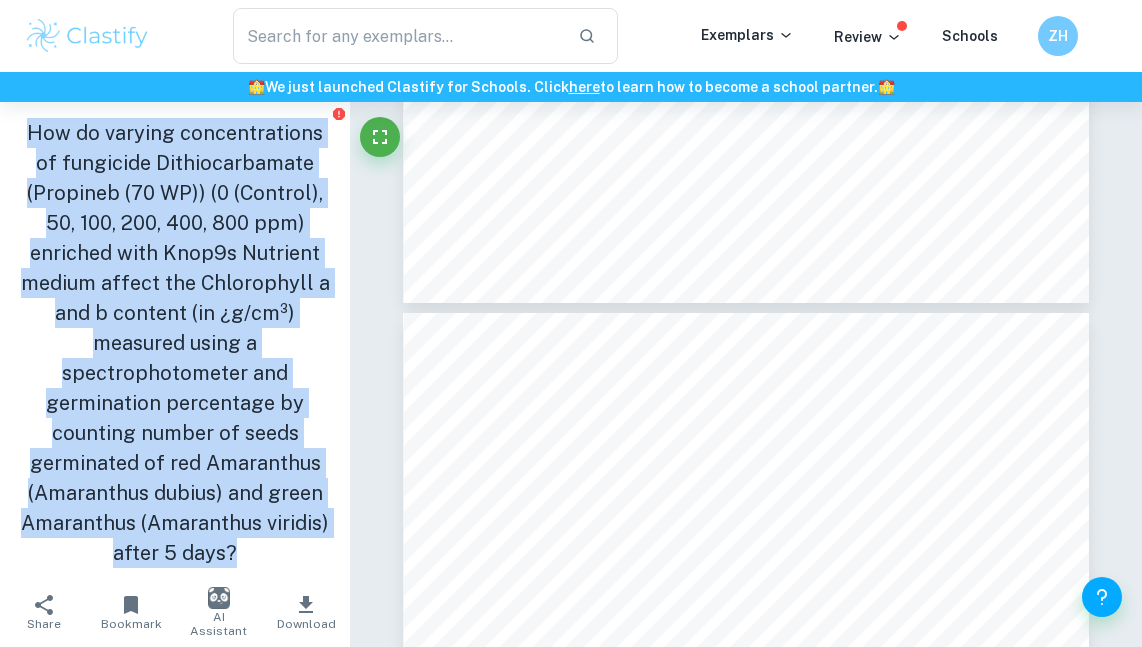 drag, startPoint x: 32, startPoint y: 129, endPoint x: 323, endPoint y: 485, distance: 459.80106 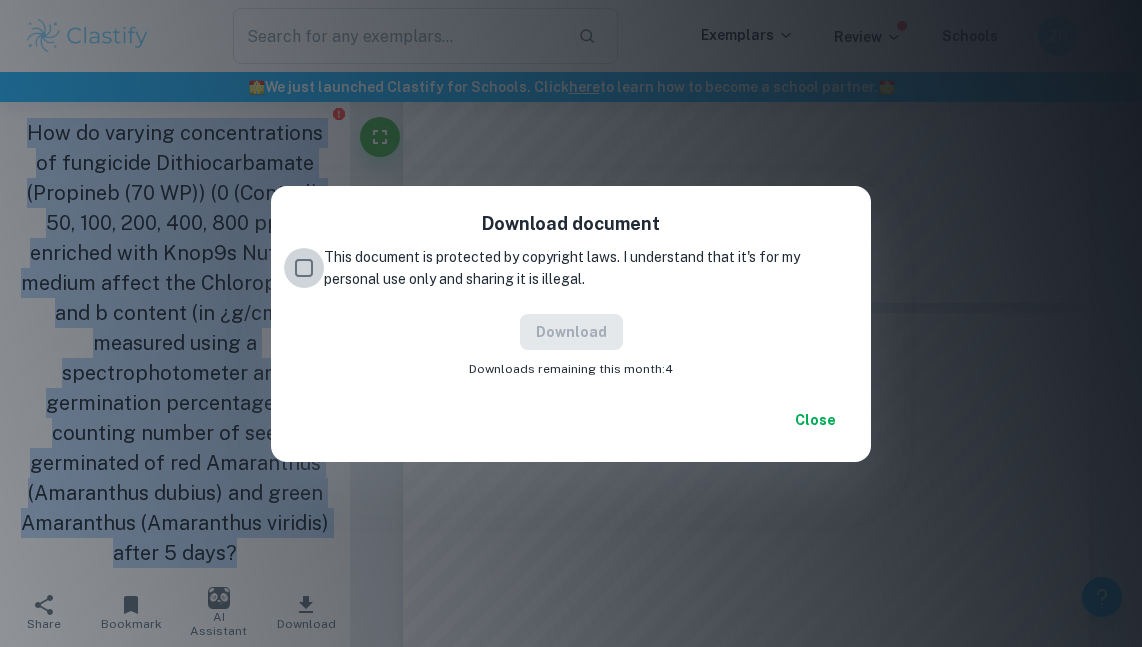 drag, startPoint x: 302, startPoint y: 268, endPoint x: 563, endPoint y: 324, distance: 266.94006 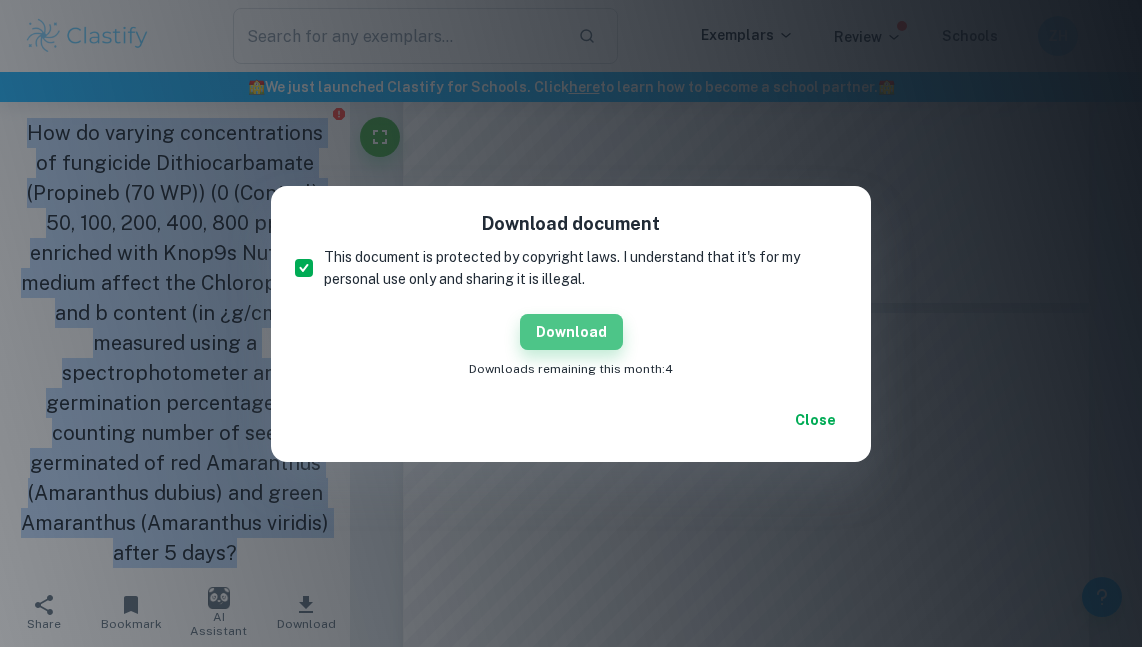click on "Download" at bounding box center (571, 332) 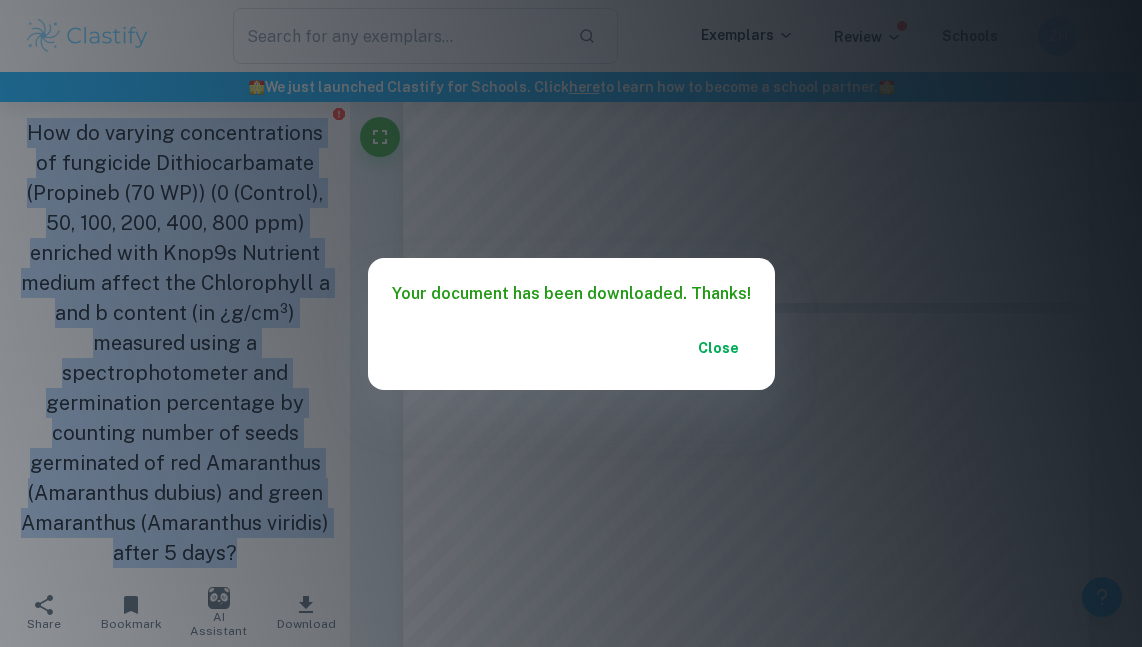 drag, startPoint x: 725, startPoint y: 346, endPoint x: 746, endPoint y: 319, distance: 34.20526 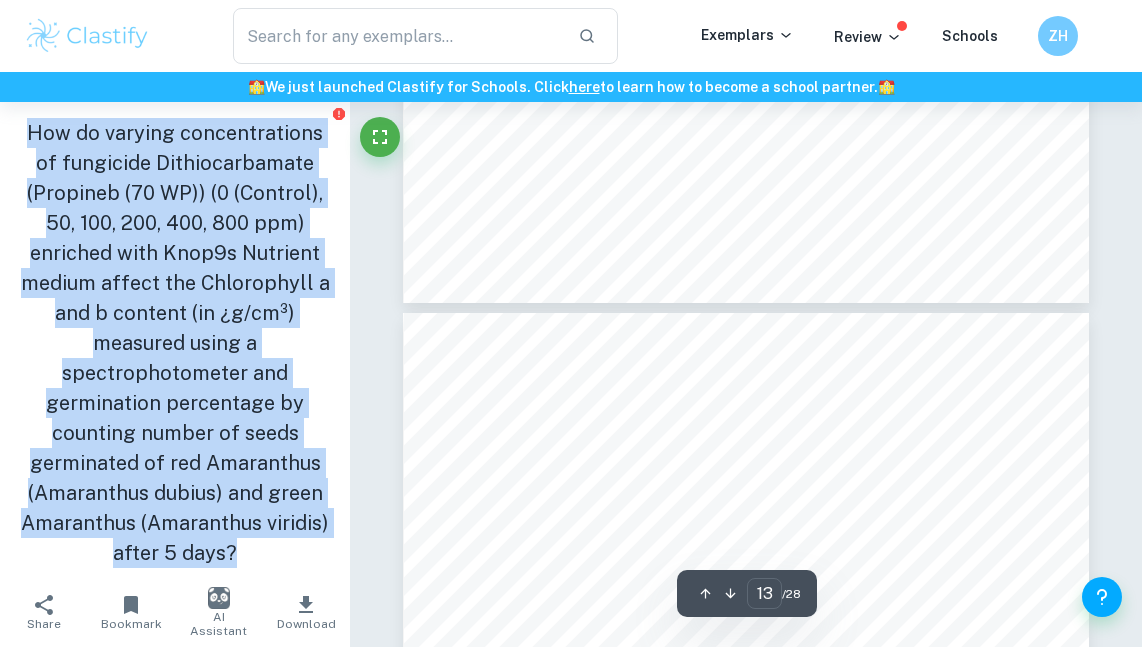 type on "12" 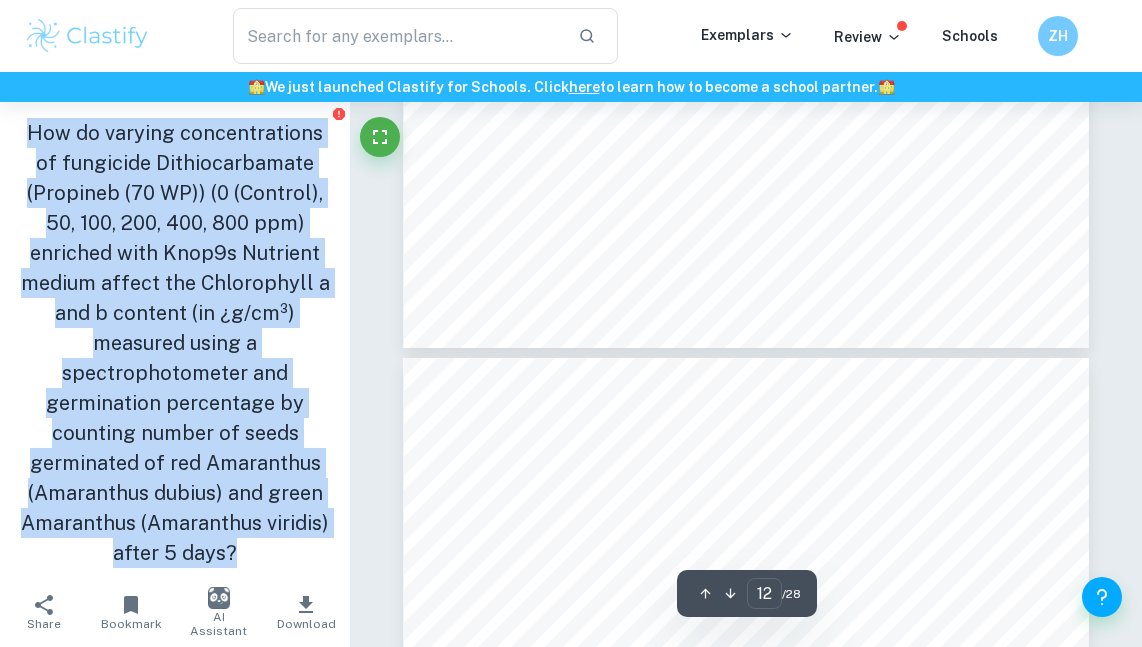 scroll, scrollTop: 10604, scrollLeft: 0, axis: vertical 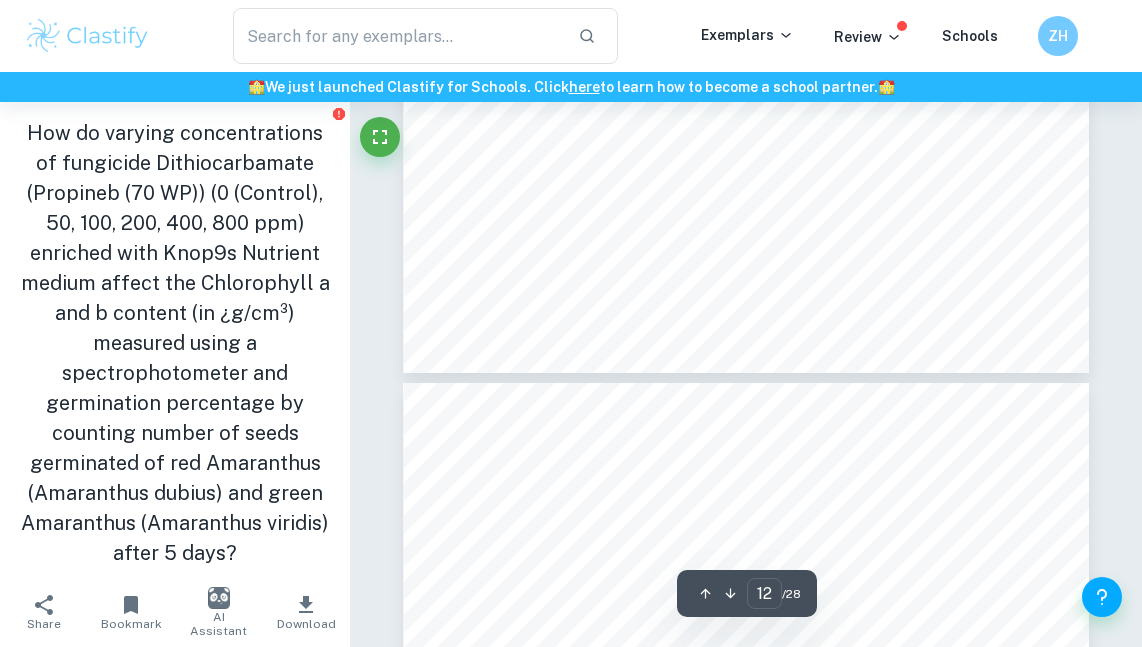 drag, startPoint x: 95, startPoint y: 220, endPoint x: 66, endPoint y: 145, distance: 80.411446 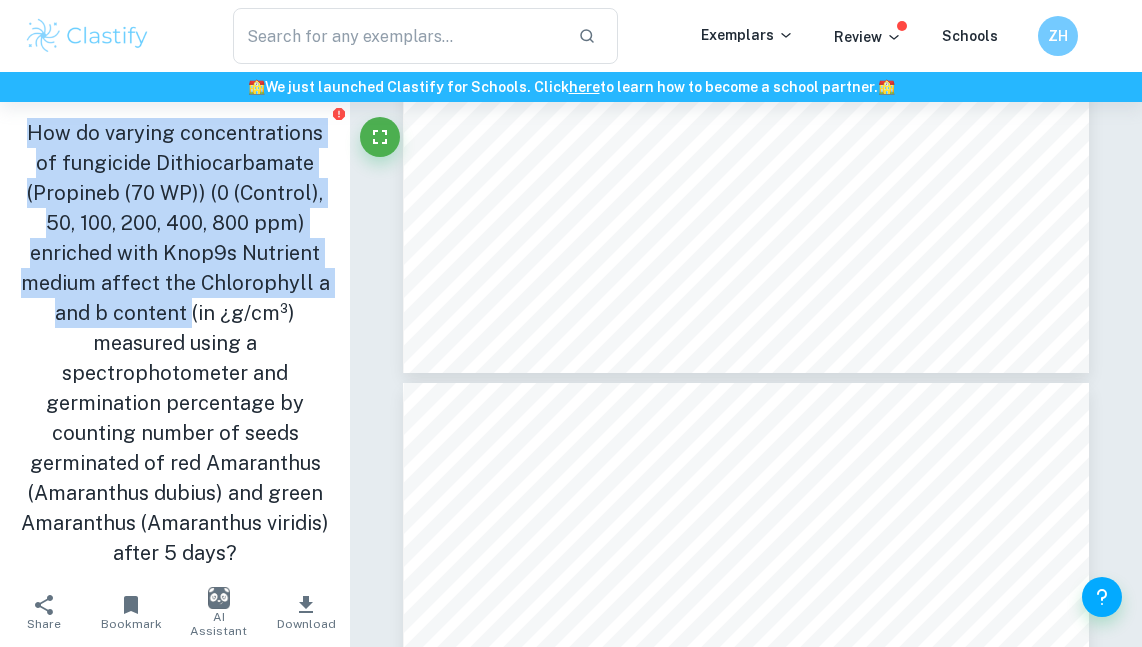 drag, startPoint x: 27, startPoint y: 129, endPoint x: 304, endPoint y: 277, distance: 314.0589 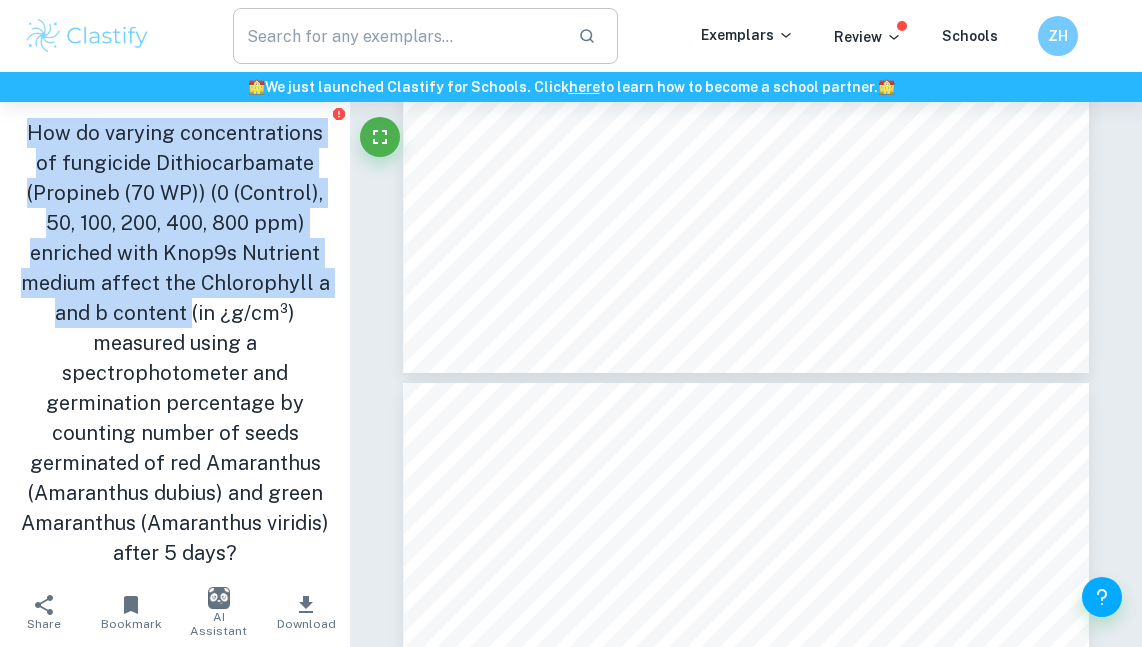copy on "How do varying concentrations of fungicide Dithiocarbamate (Propineb (70 WP)) (0
(Control), 50, 100, 200, 400, 800 ppm) enriched with Knop9s Nutrient medium affect the
Chlorophyll a and b content" 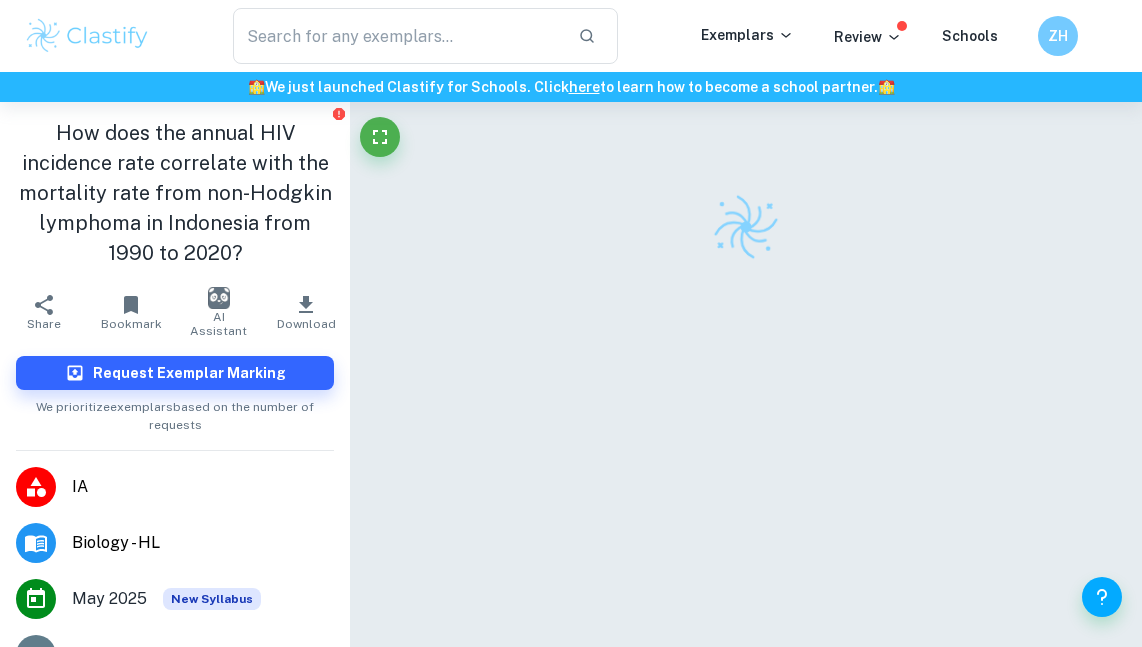 scroll, scrollTop: 0, scrollLeft: 0, axis: both 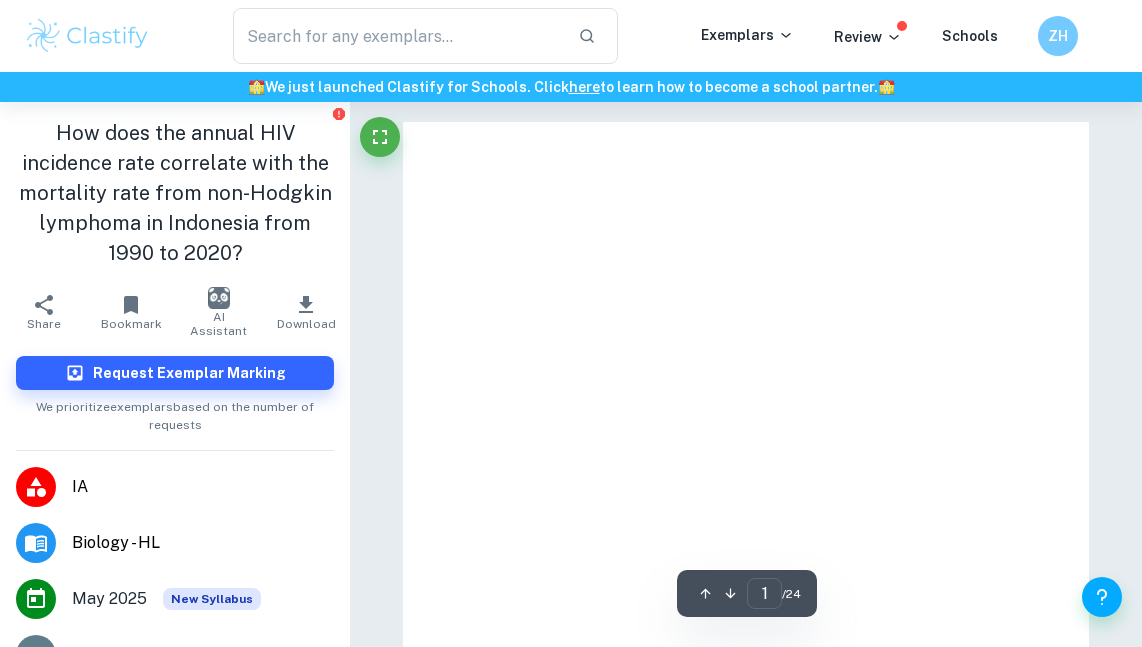 click on "How does the annual HIV incidence rate correlate with the mortality rate from non-Hodgkin lymphoma in Indonesia from 1990 to 2020?" at bounding box center (175, 193) 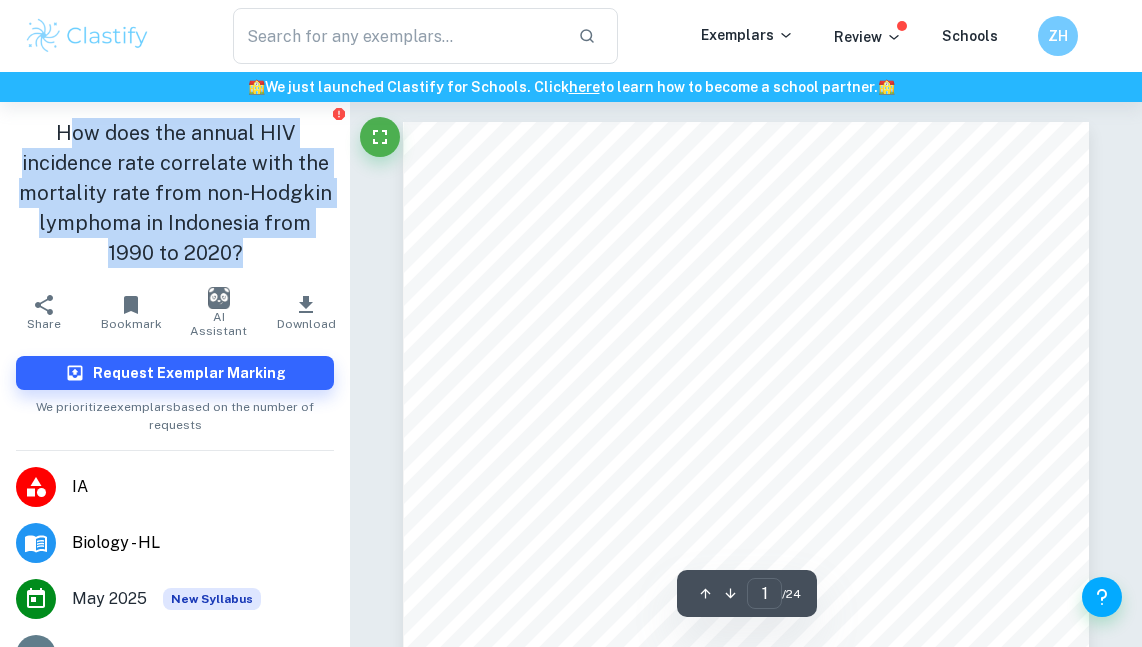 click on "How does the annual HIV incidence rate correlate with the mortality rate from non-Hodgkin lymphoma in Indonesia from 1990 to 2020?" at bounding box center [175, 193] 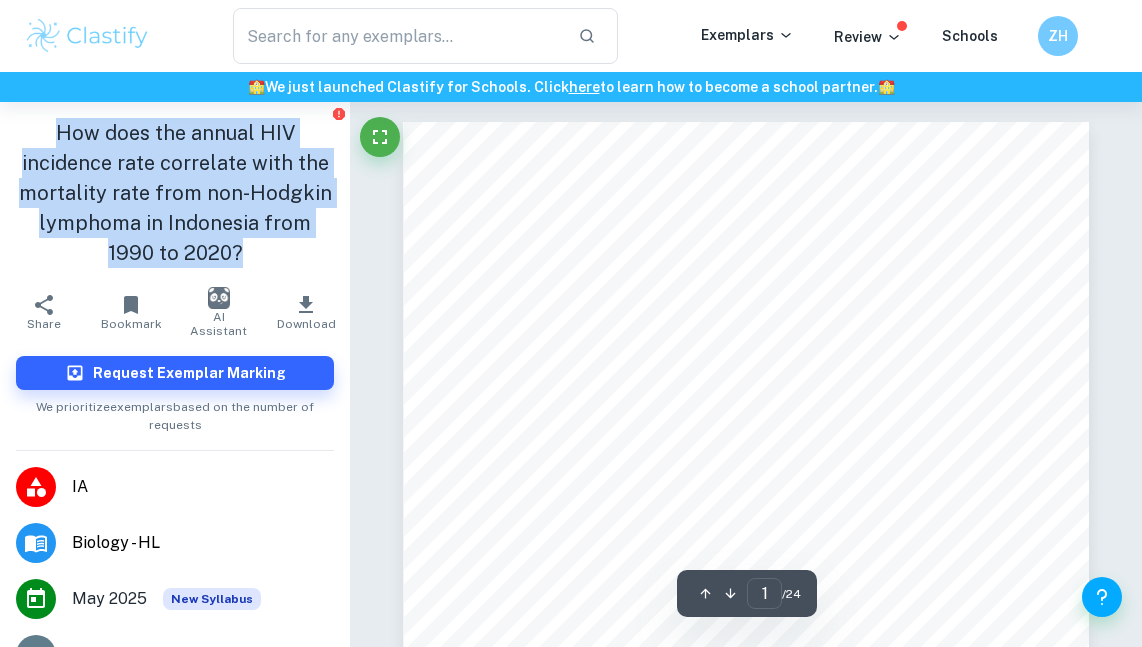 drag, startPoint x: 19, startPoint y: 128, endPoint x: 314, endPoint y: 224, distance: 310.22733 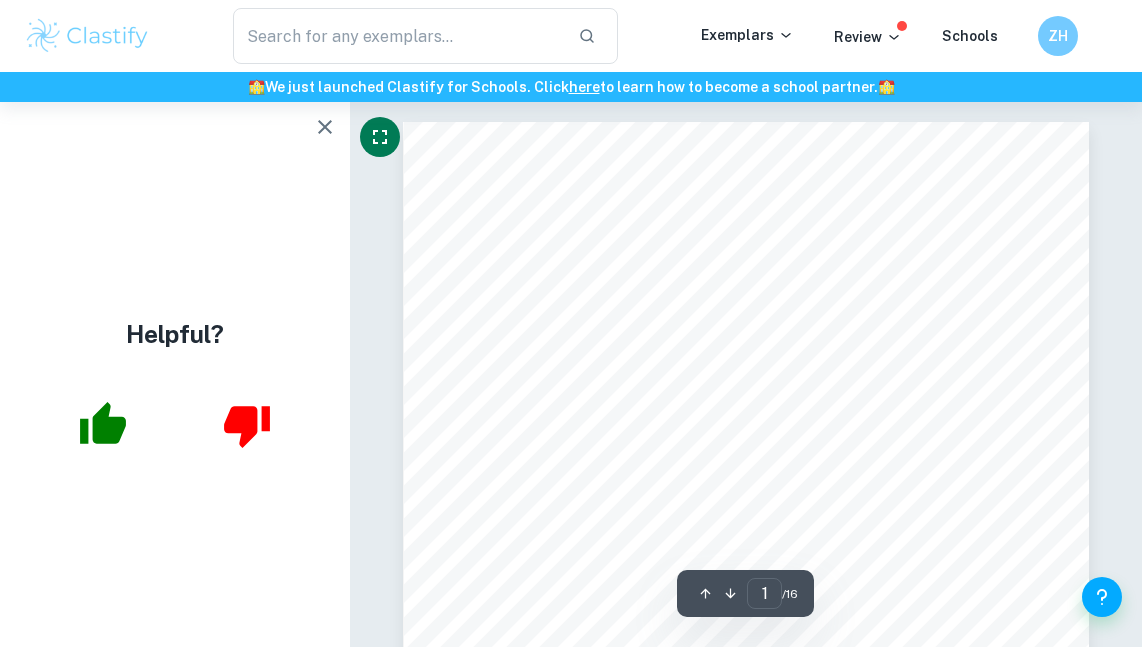 scroll, scrollTop: 0, scrollLeft: 0, axis: both 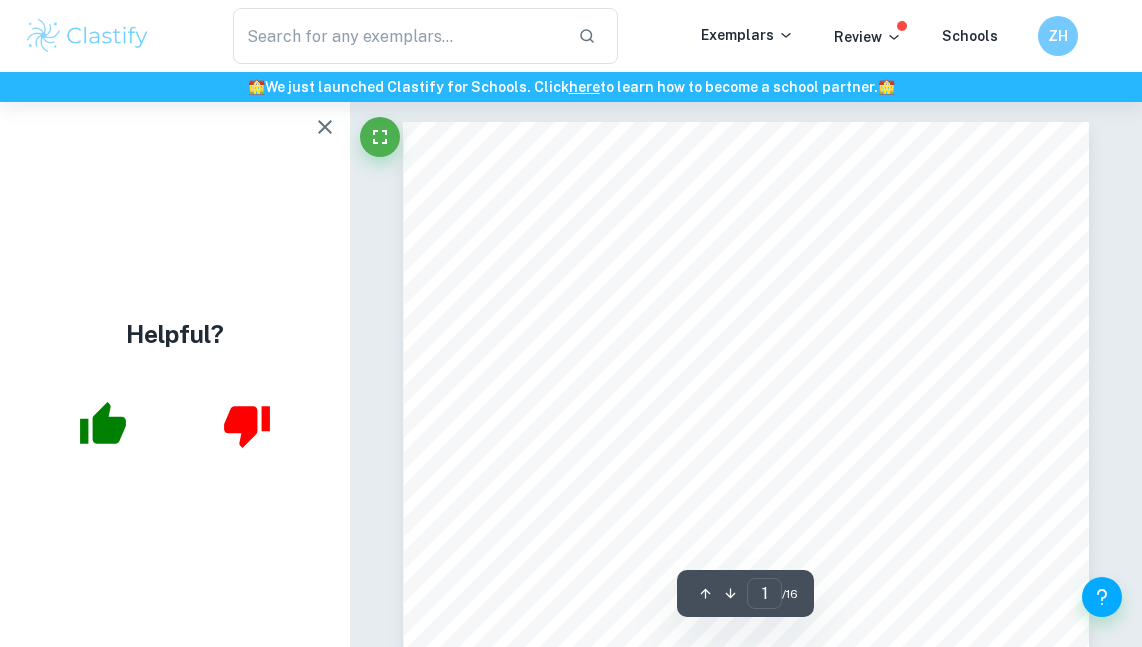 drag, startPoint x: 331, startPoint y: 123, endPoint x: 501, endPoint y: 114, distance: 170.23807 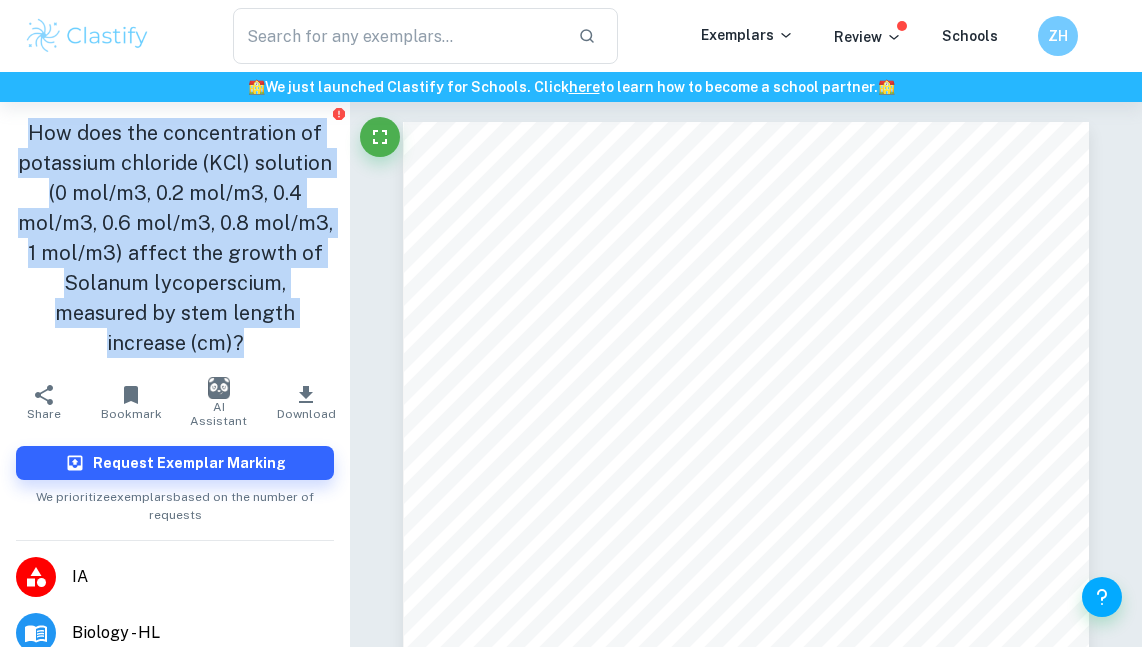 drag, startPoint x: 41, startPoint y: 127, endPoint x: 315, endPoint y: 324, distance: 337.4685 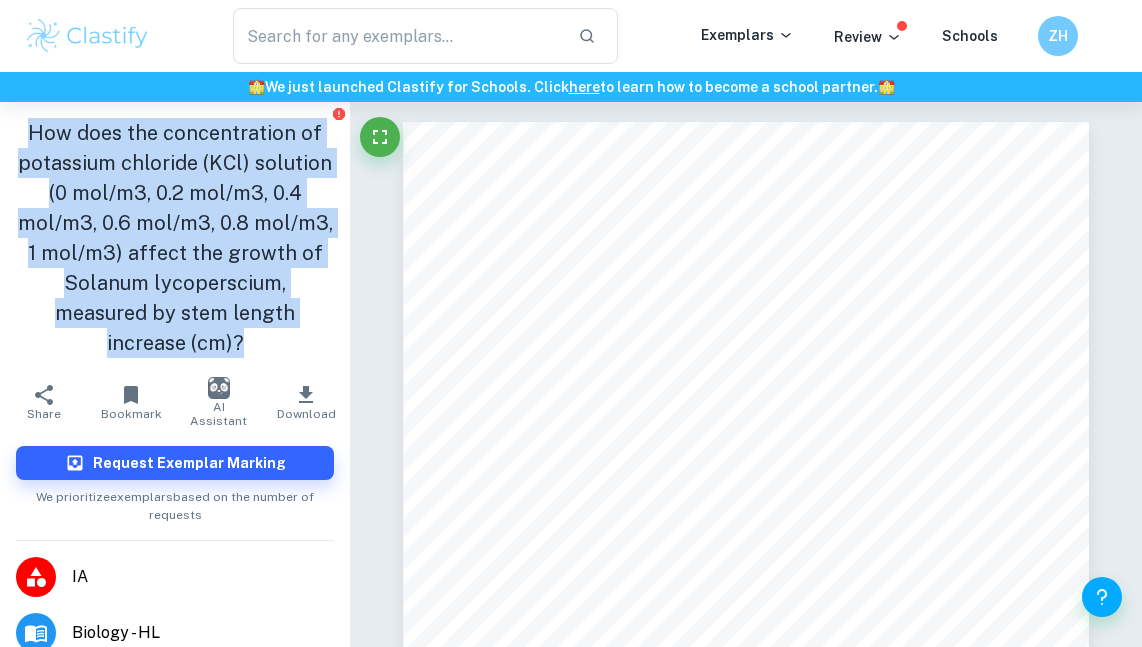 copy on "How does the concentration of potassium chloride (KCl) solution (0 mol/m3, 0.2 mol/m3, 0.4  mol/m3, 0.6 mol/m3, 0.8 mol/m3, 1 mol/m3)  affect the growth of Solanum lycoperscium, measured  by stem length increase (cm)?" 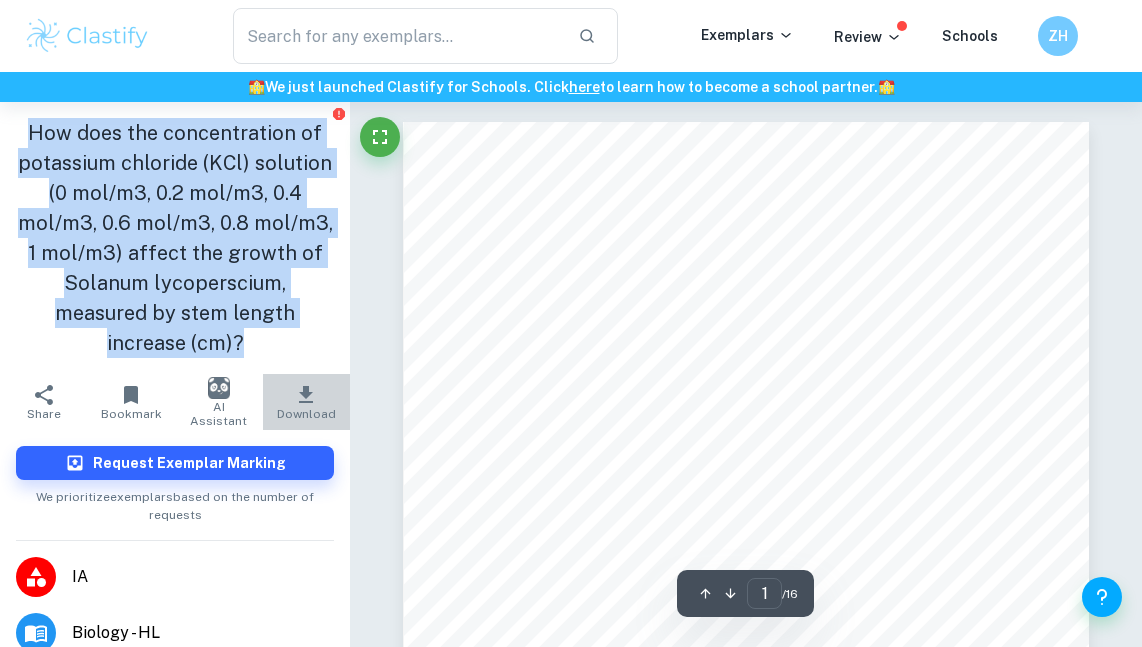 click 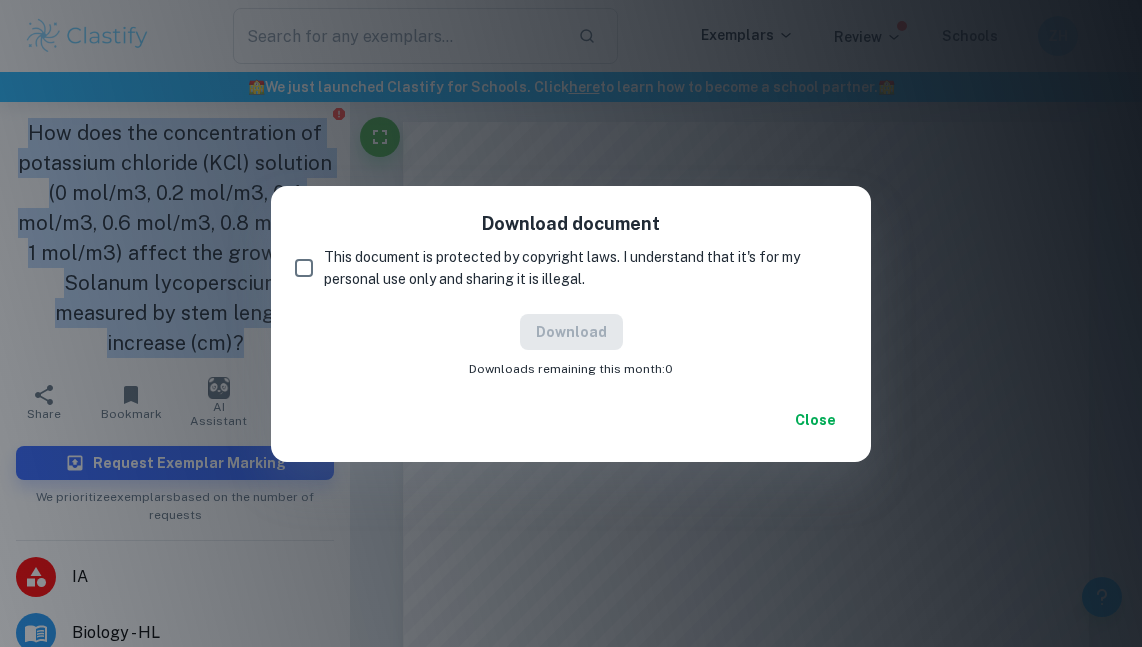 drag, startPoint x: 307, startPoint y: 273, endPoint x: 340, endPoint y: 275, distance: 33.06055 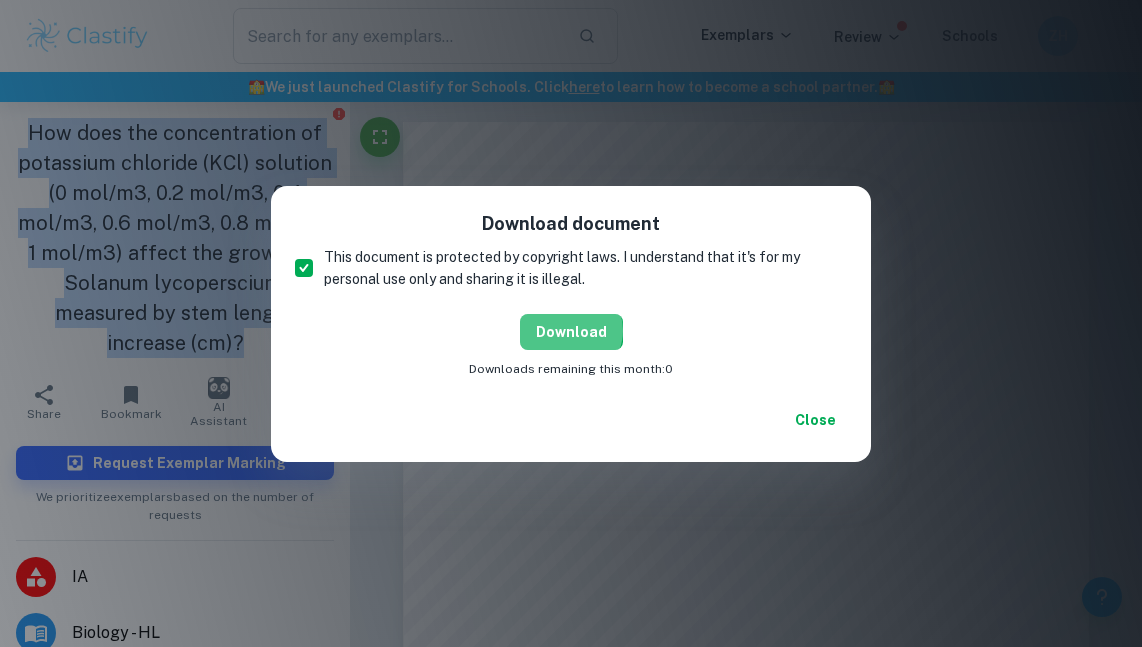 click on "Download" at bounding box center (571, 332) 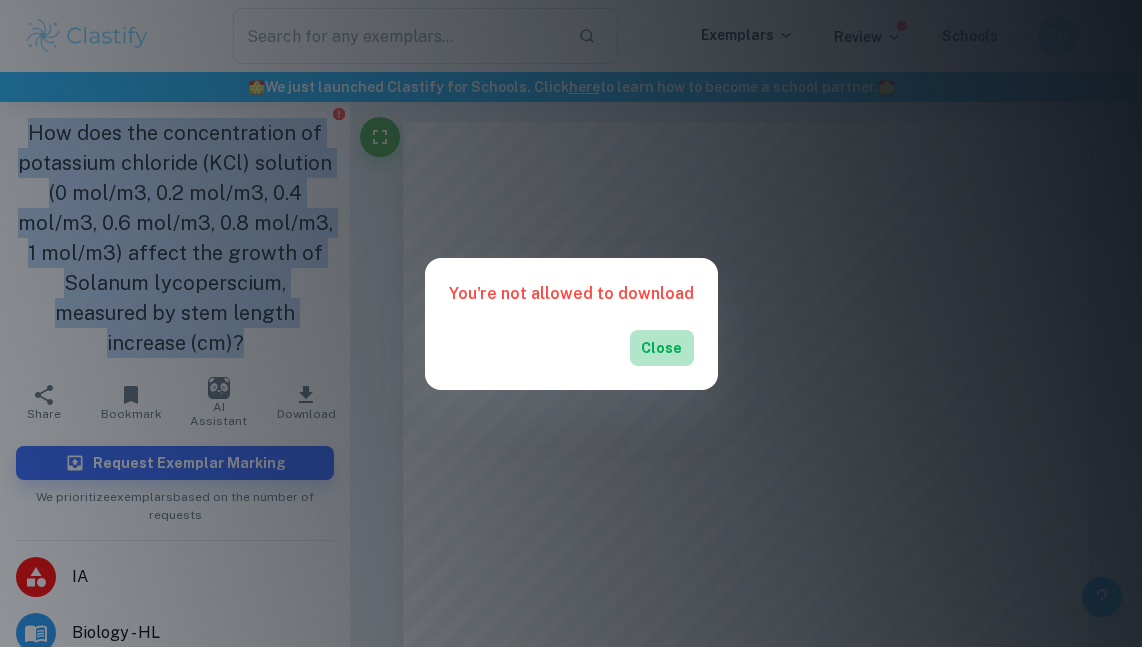 click on "Close" at bounding box center (662, 348) 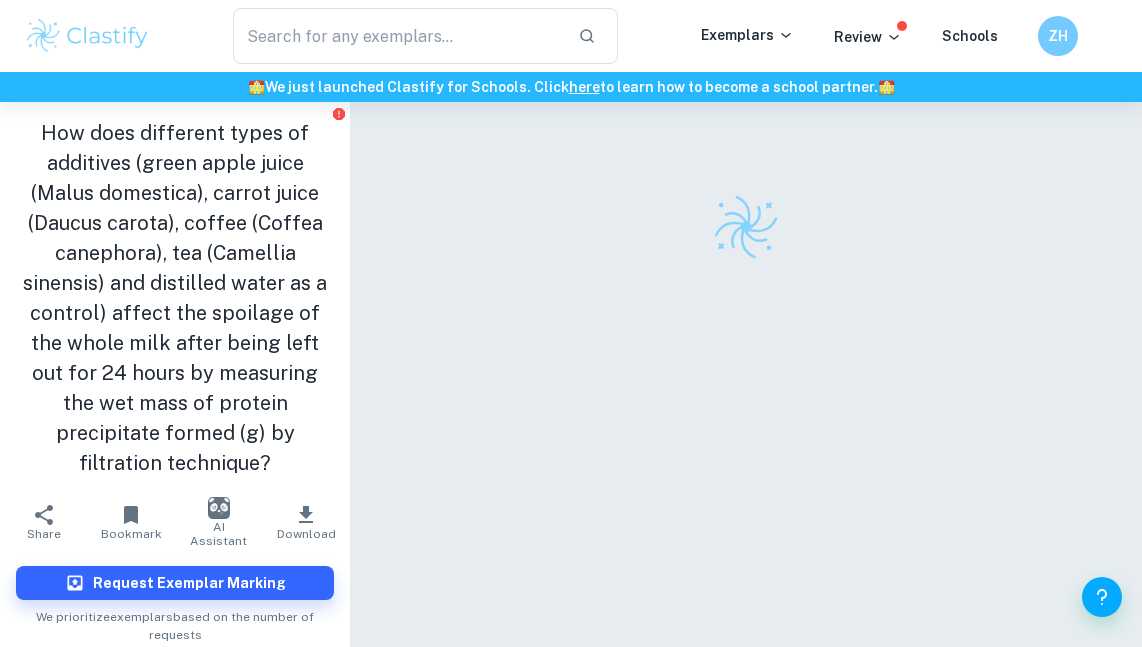 checkbox on "true" 